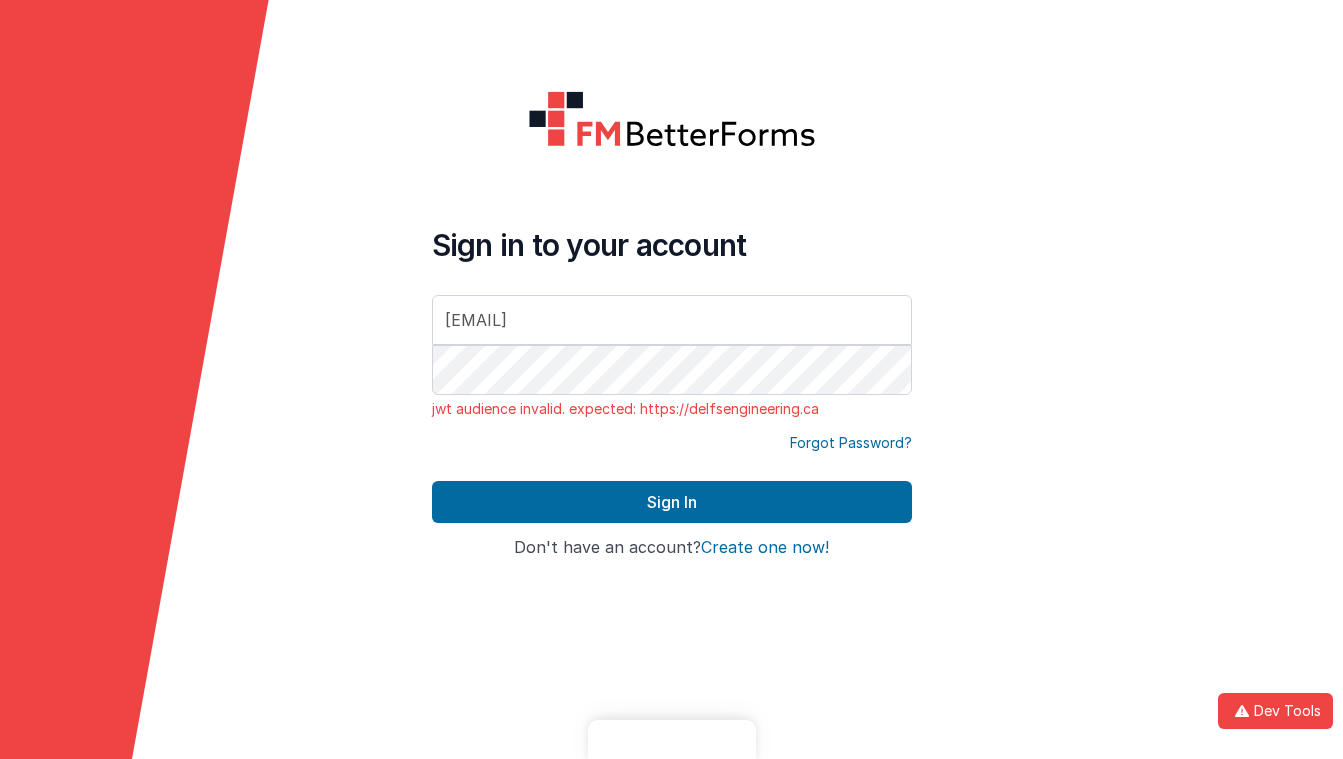 scroll, scrollTop: 0, scrollLeft: 0, axis: both 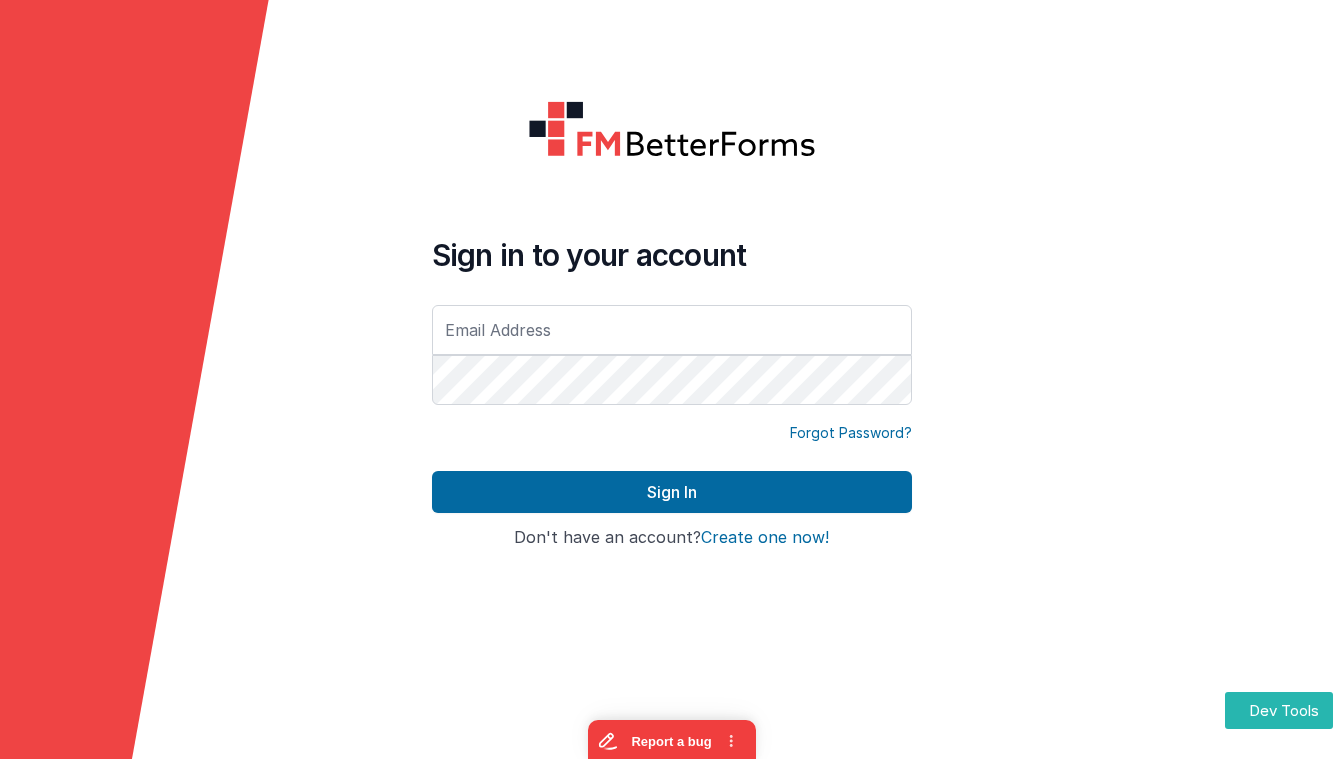 type on "[EMAIL]" 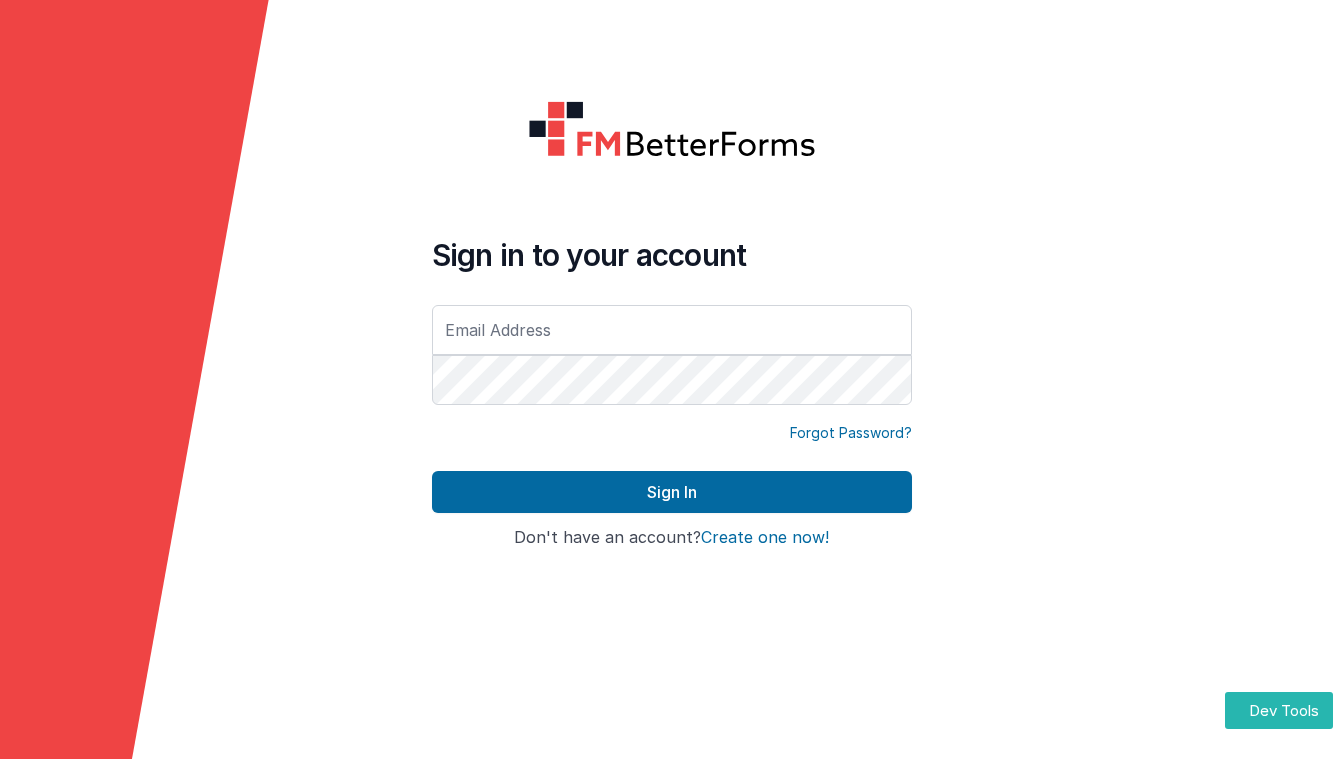 scroll, scrollTop: 0, scrollLeft: 0, axis: both 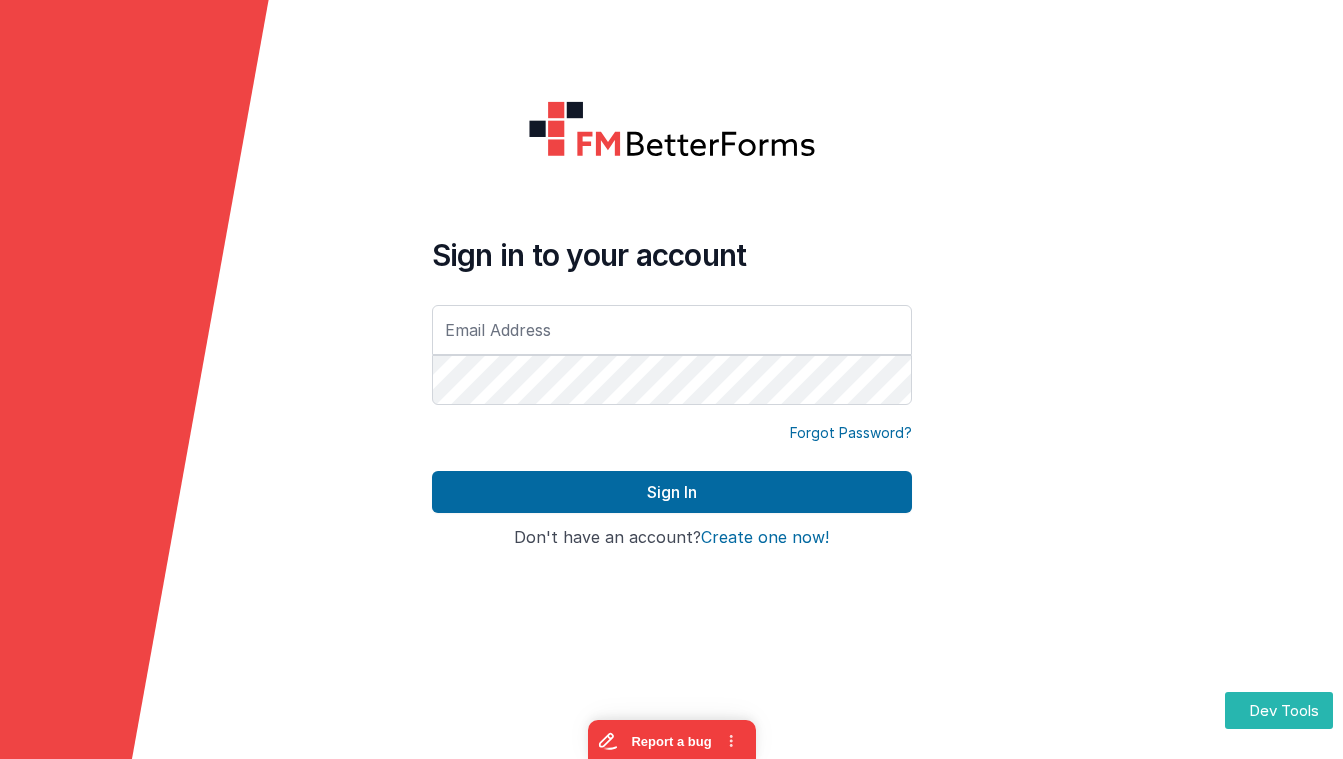type on "[EMAIL]" 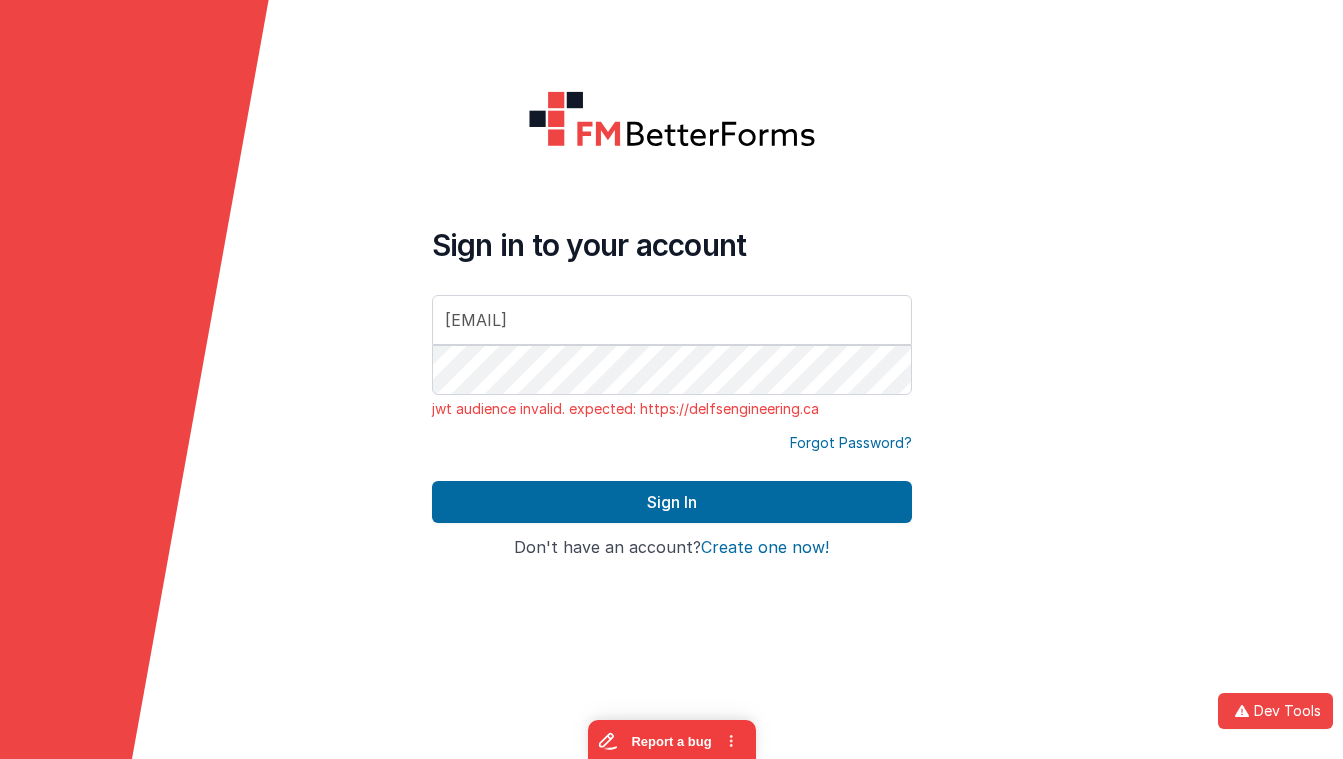 drag, startPoint x: 836, startPoint y: 413, endPoint x: 457, endPoint y: 420, distance: 379.06464 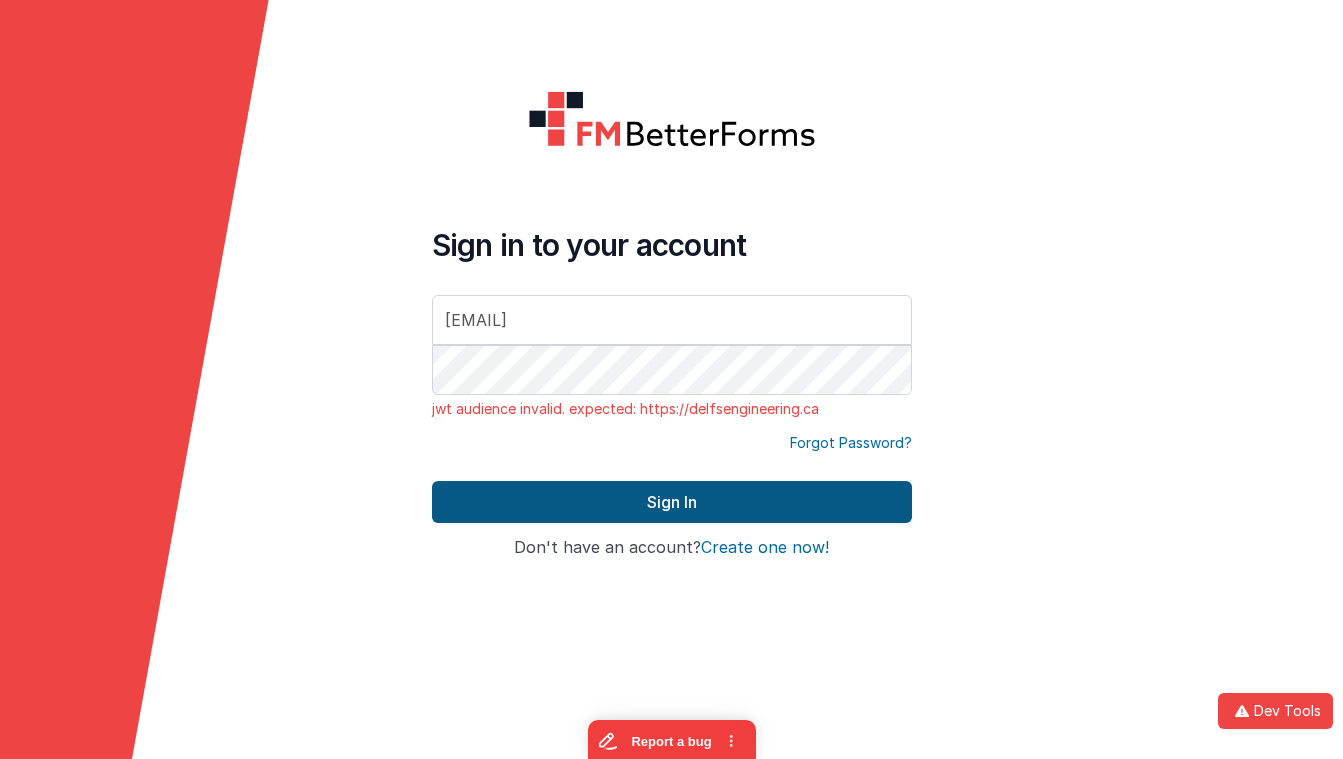 click on "Sign In" at bounding box center (672, 510) 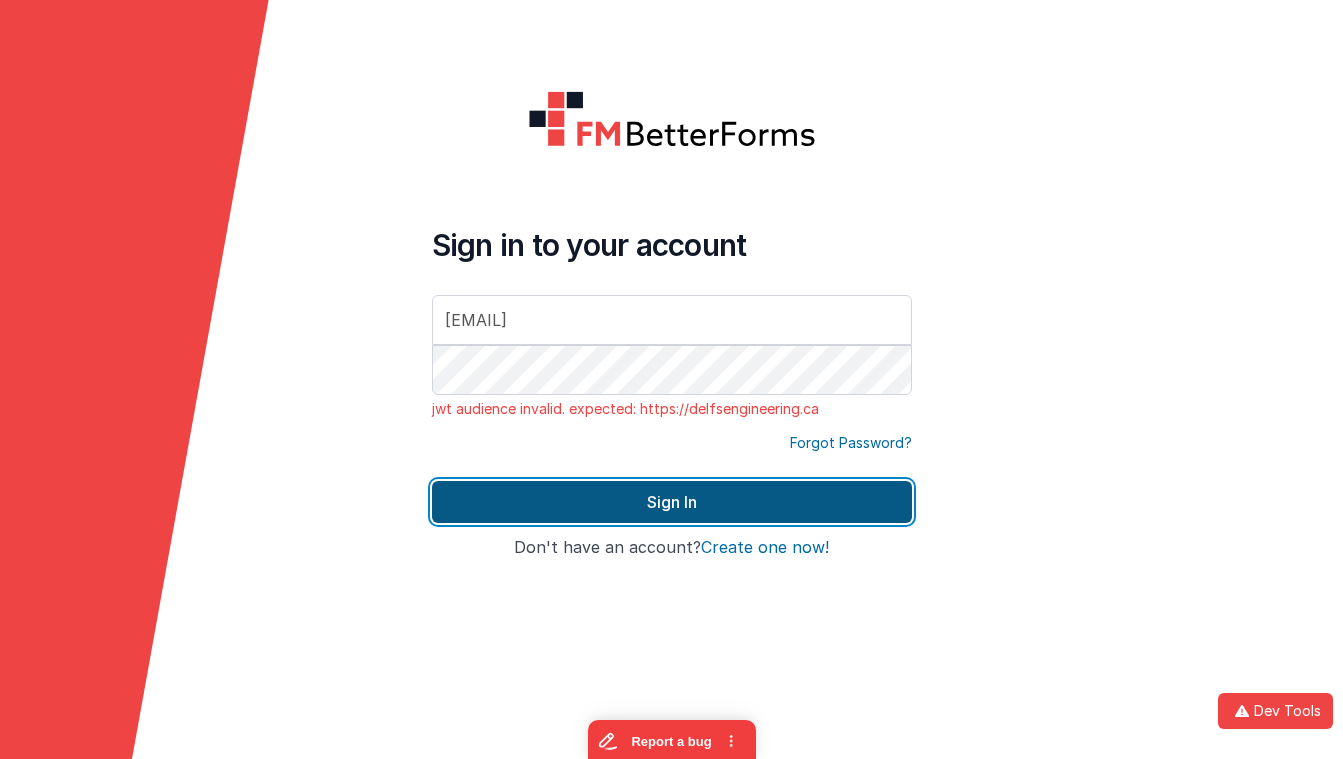 click on "Sign In" at bounding box center [672, 502] 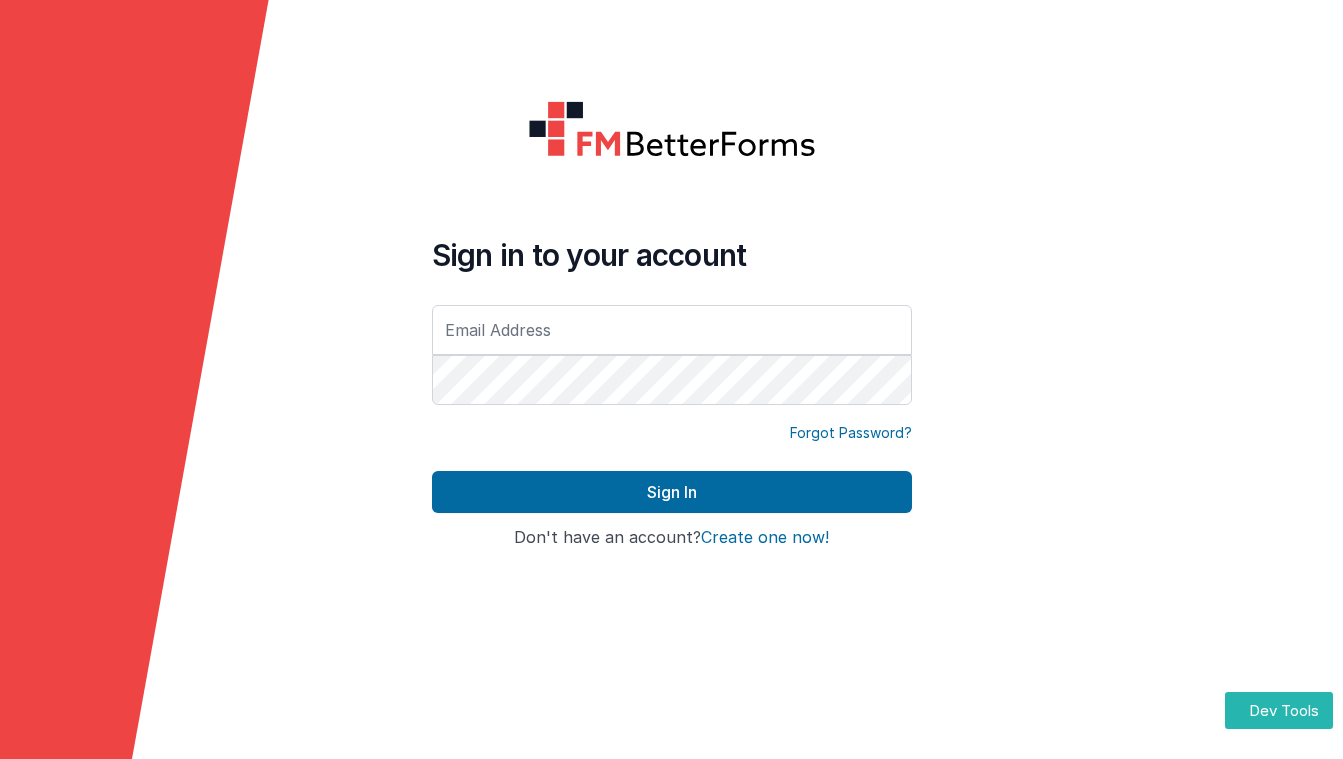 scroll, scrollTop: 0, scrollLeft: 0, axis: both 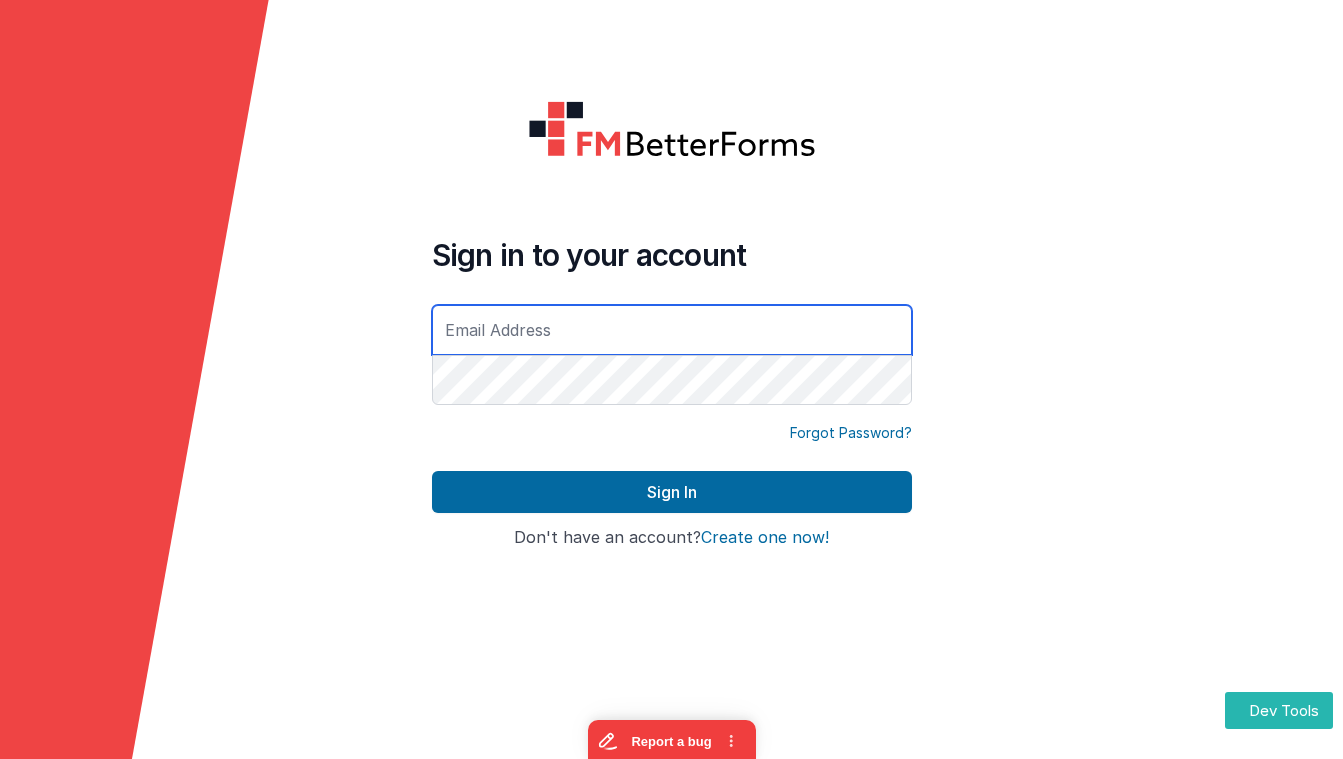 type on "mrdelfs@gmail.com" 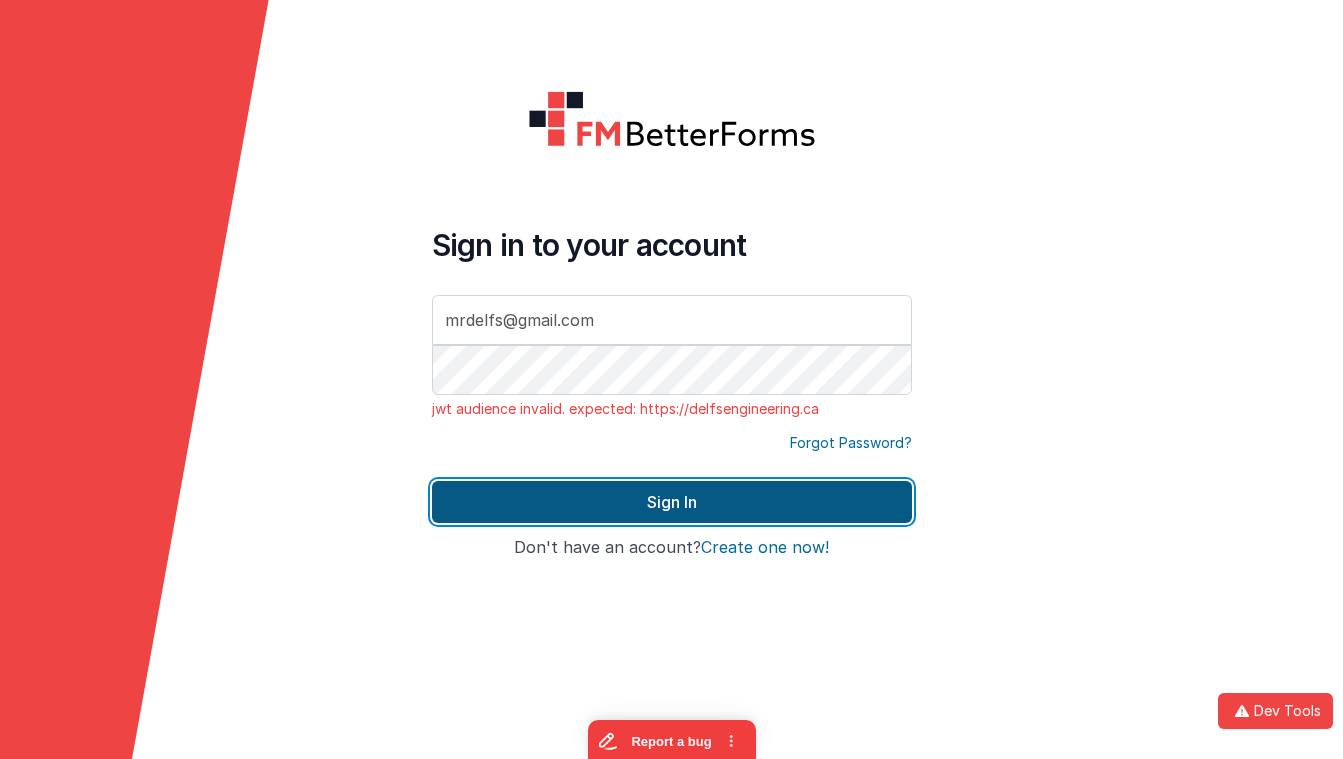 click on "Sign In" at bounding box center [672, 502] 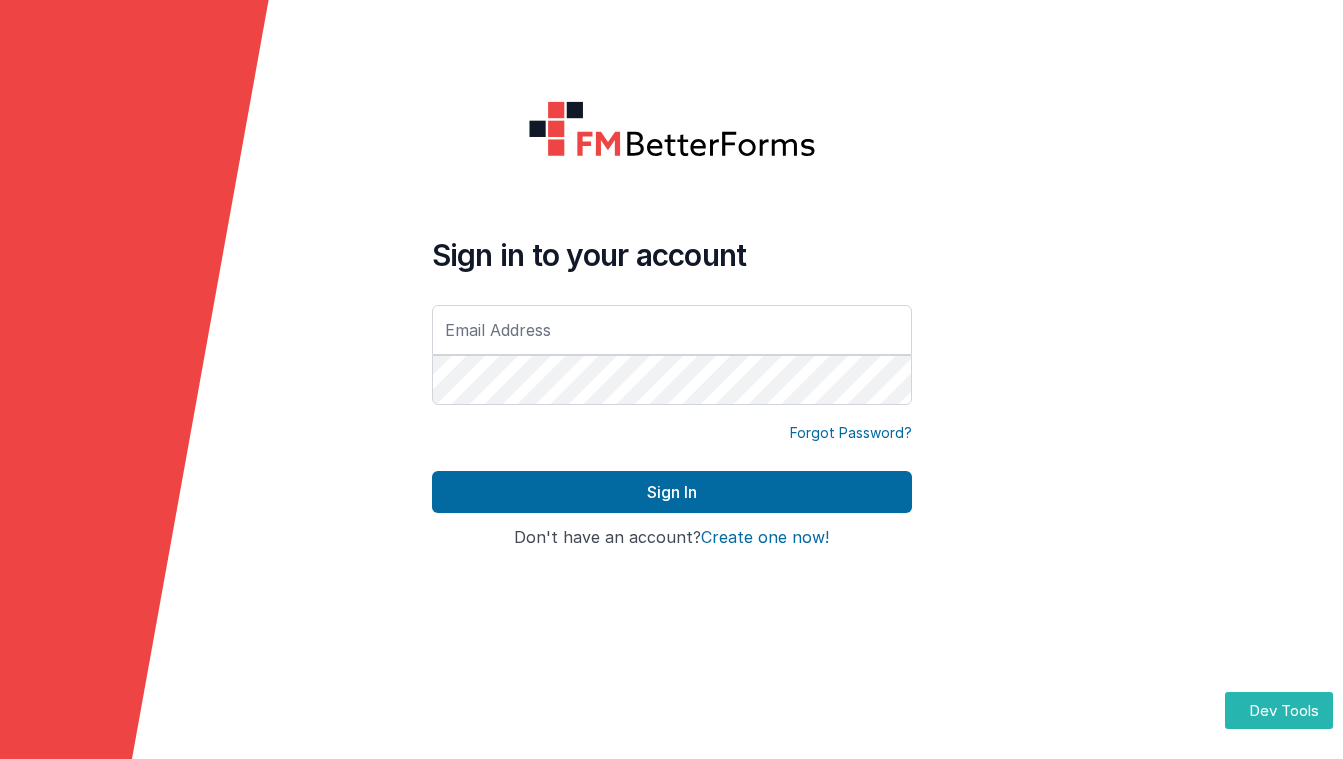 scroll, scrollTop: 0, scrollLeft: 0, axis: both 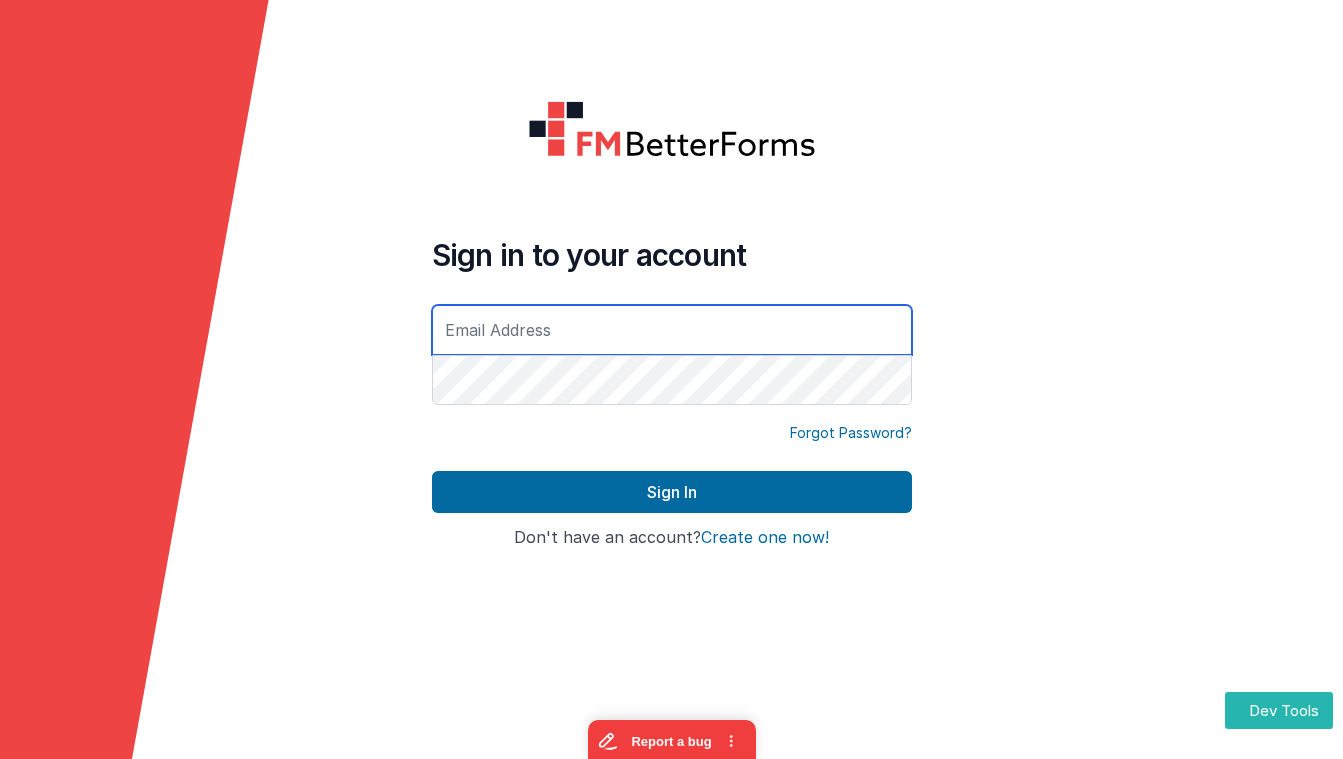 type on "mrdelfs@gmail.com" 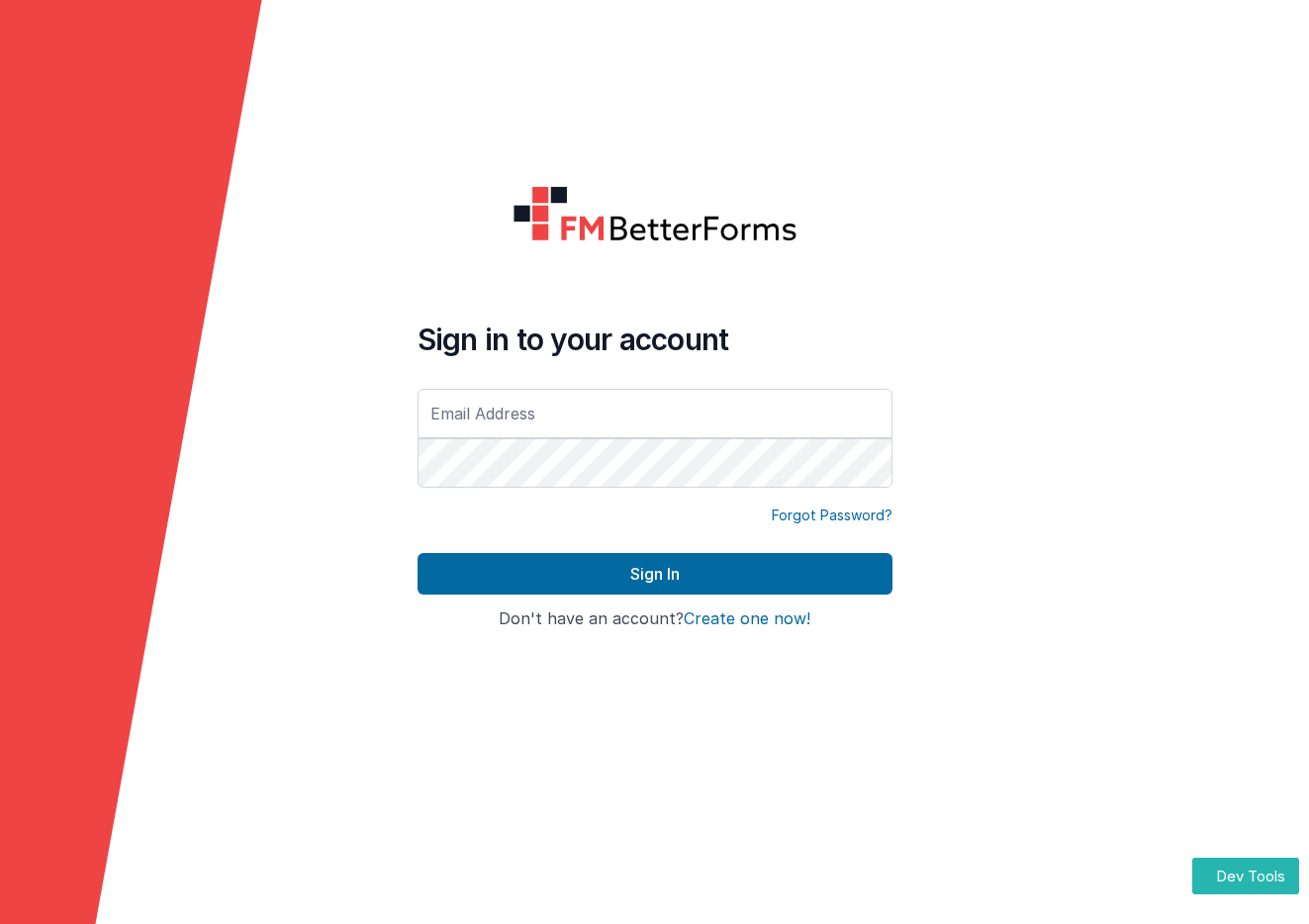 scroll, scrollTop: 0, scrollLeft: 0, axis: both 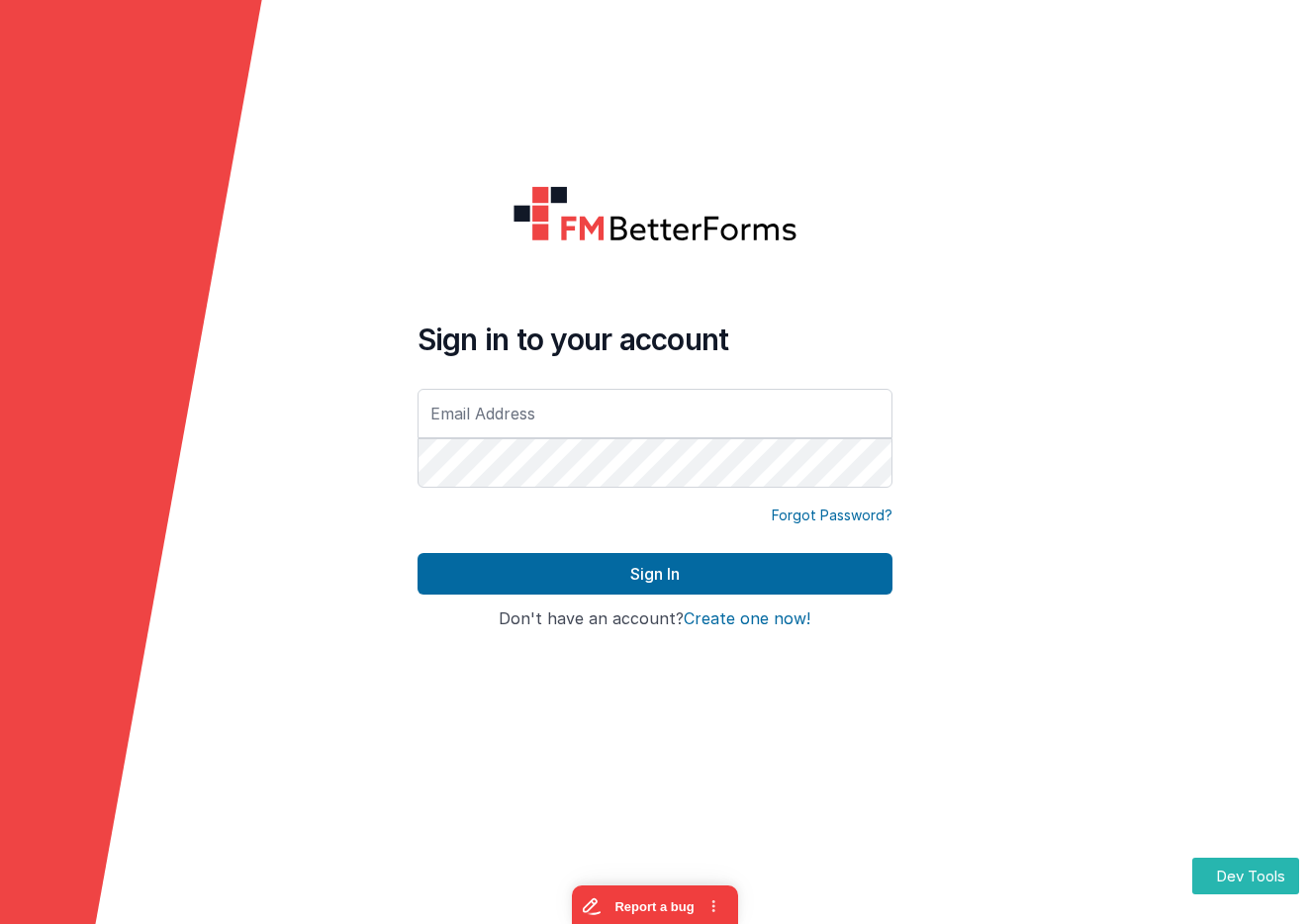 click at bounding box center [0, 924] 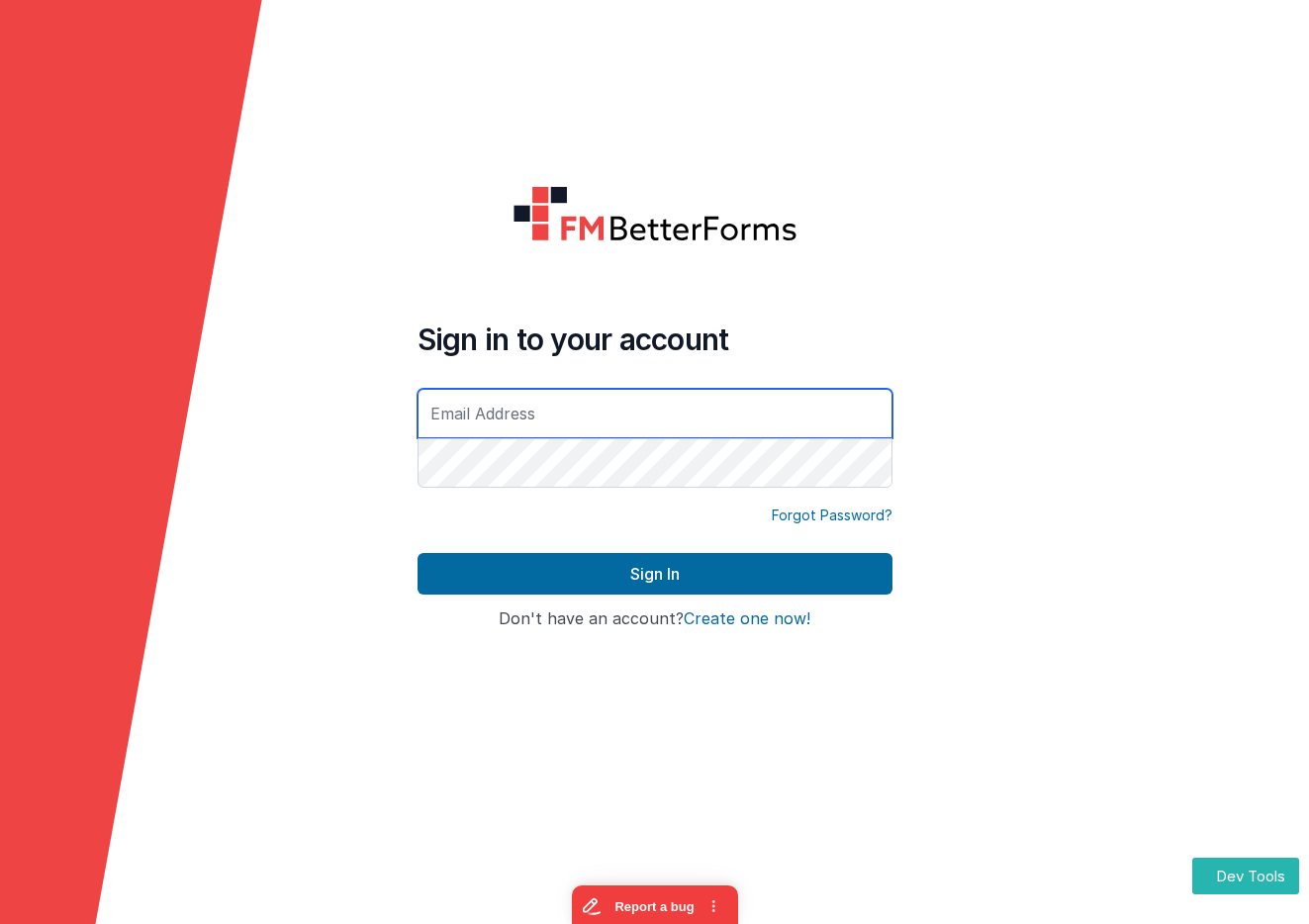 type on "mrdelfs@gmail.com" 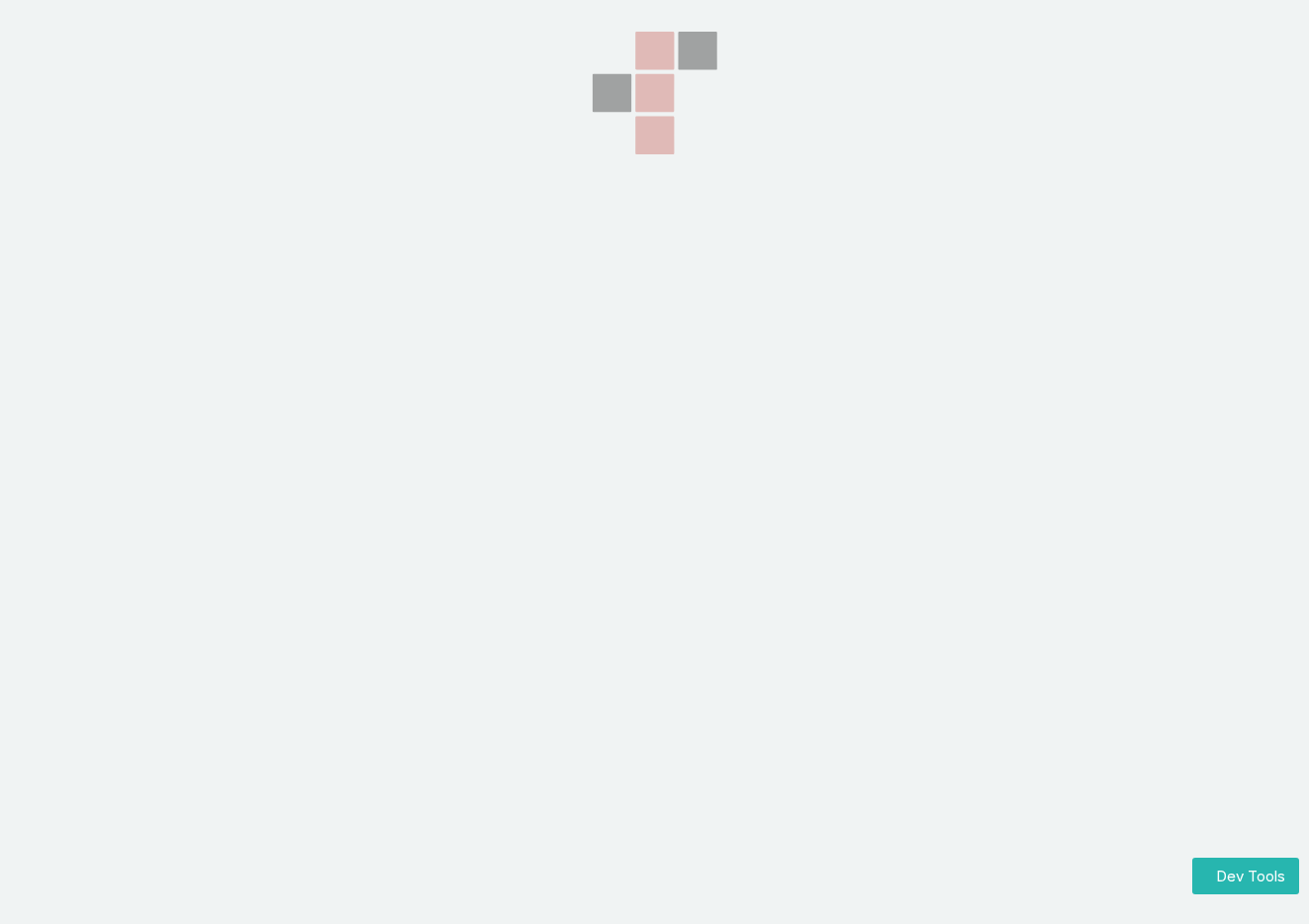 scroll, scrollTop: 0, scrollLeft: 0, axis: both 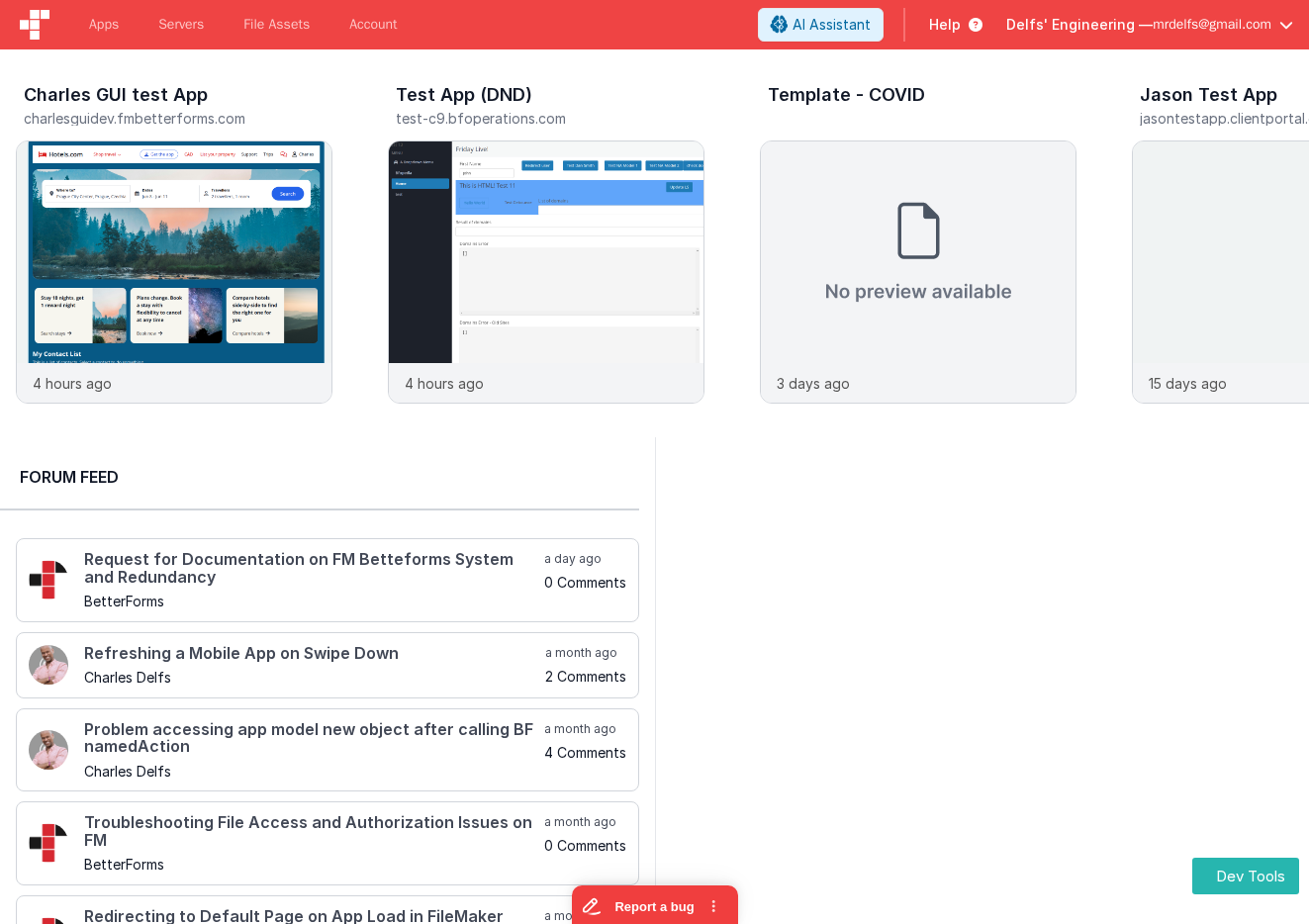click on "mrdelfs@gmail.com" at bounding box center [1212, 25] 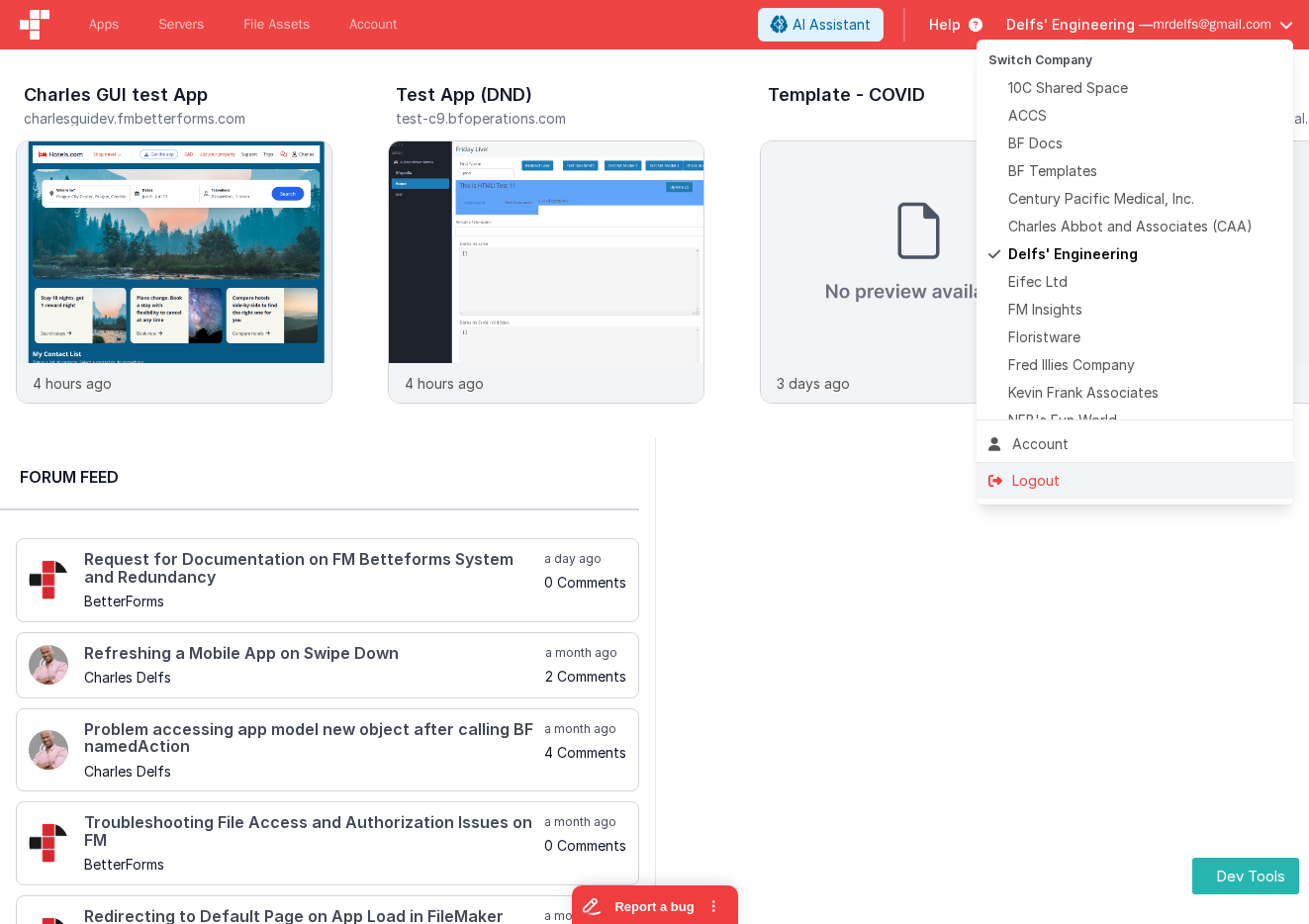 click on "Logout" at bounding box center [1135, 481] 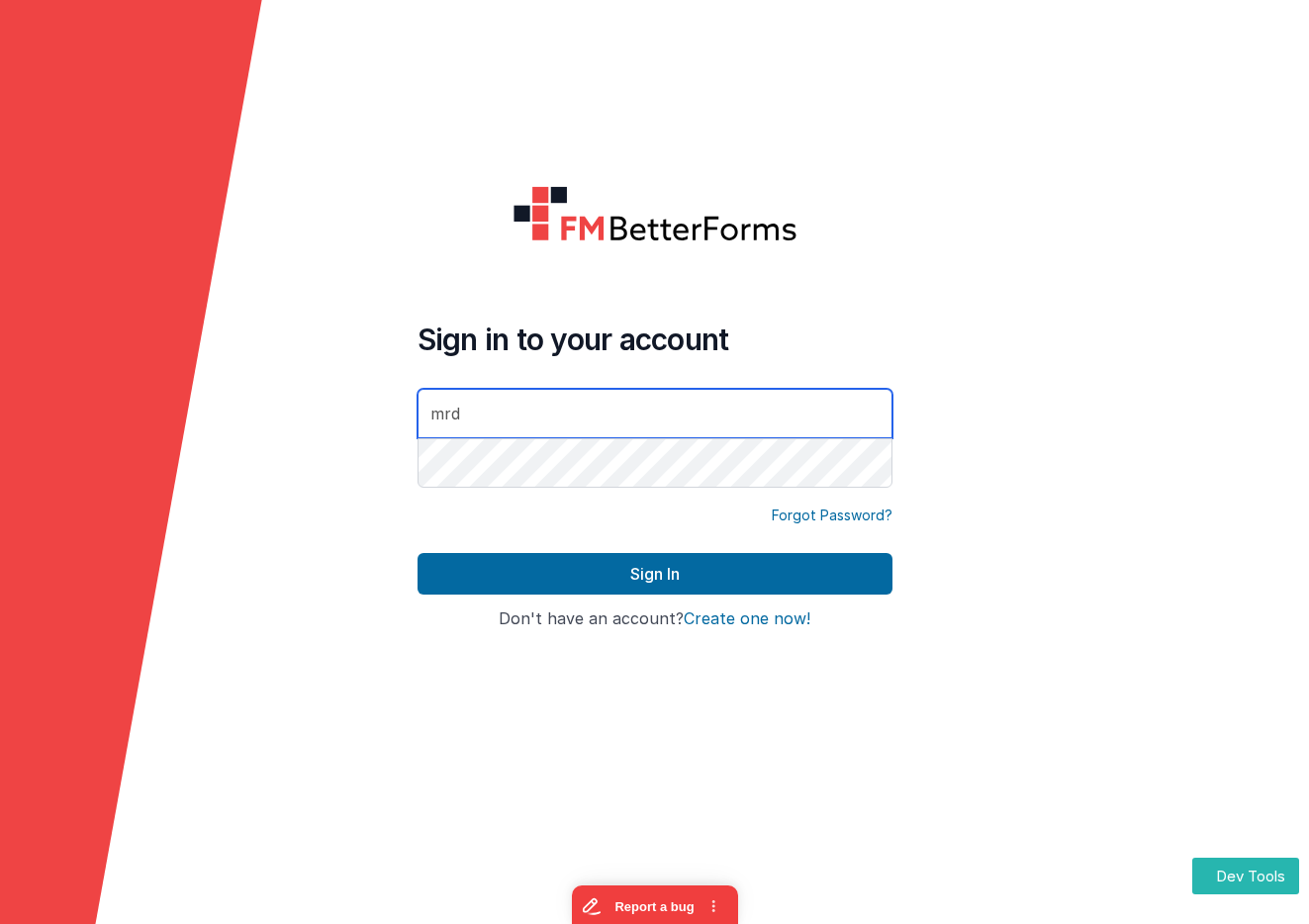 type on "mrdelfs@gmail.com" 